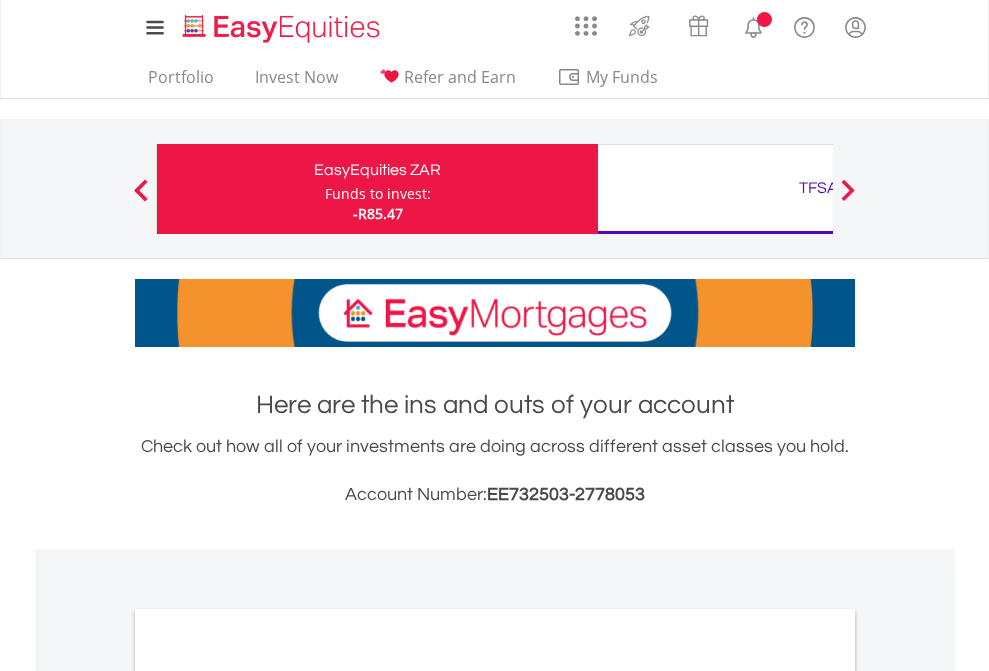 scroll, scrollTop: 0, scrollLeft: 0, axis: both 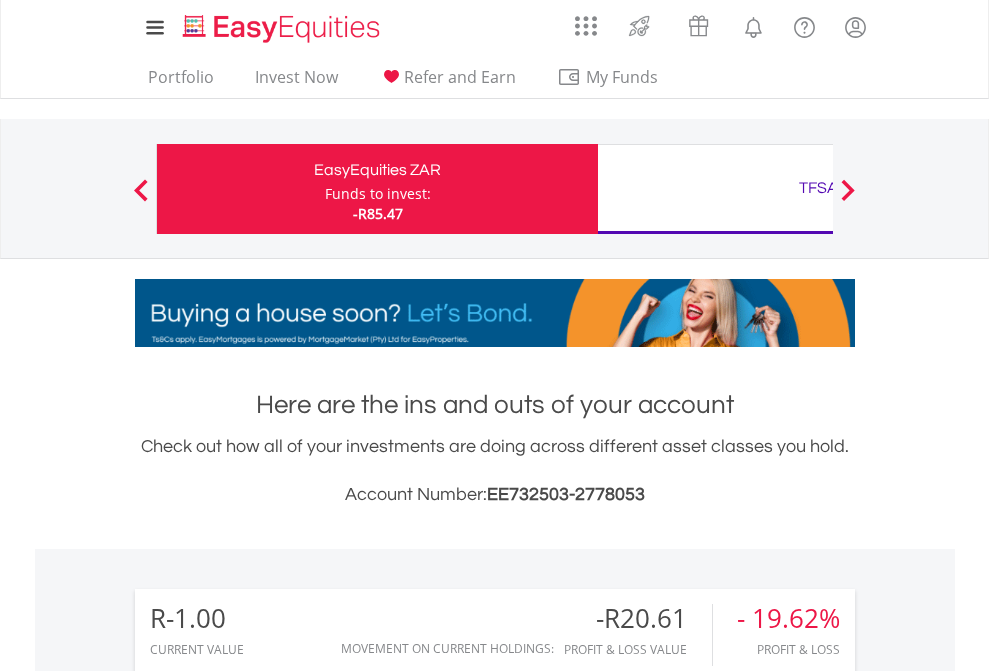 click on "Funds to invest:" at bounding box center (378, 194) 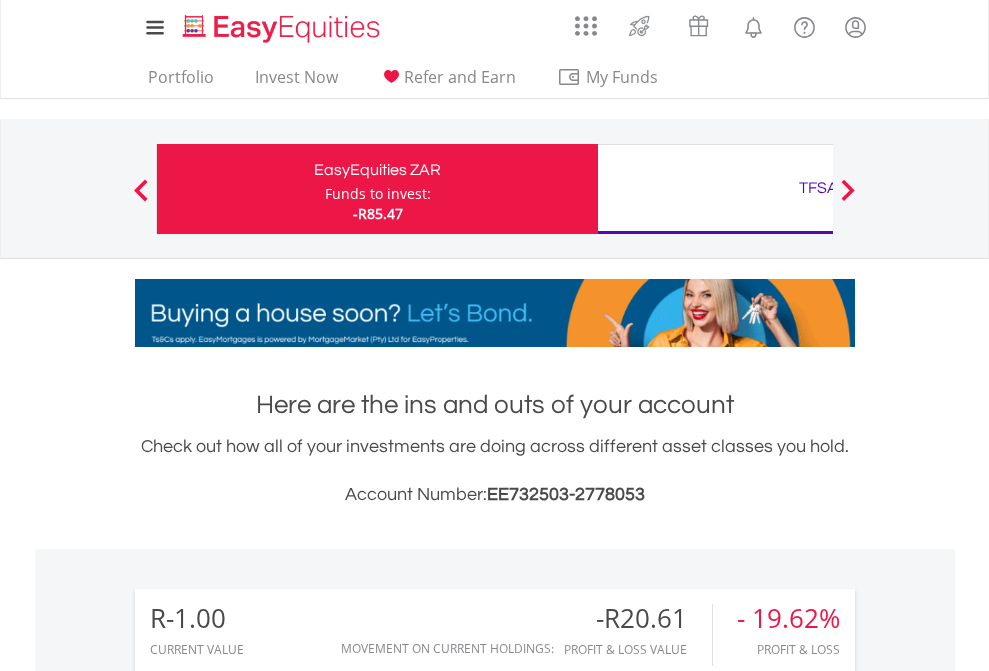 scroll, scrollTop: 999808, scrollLeft: 999687, axis: both 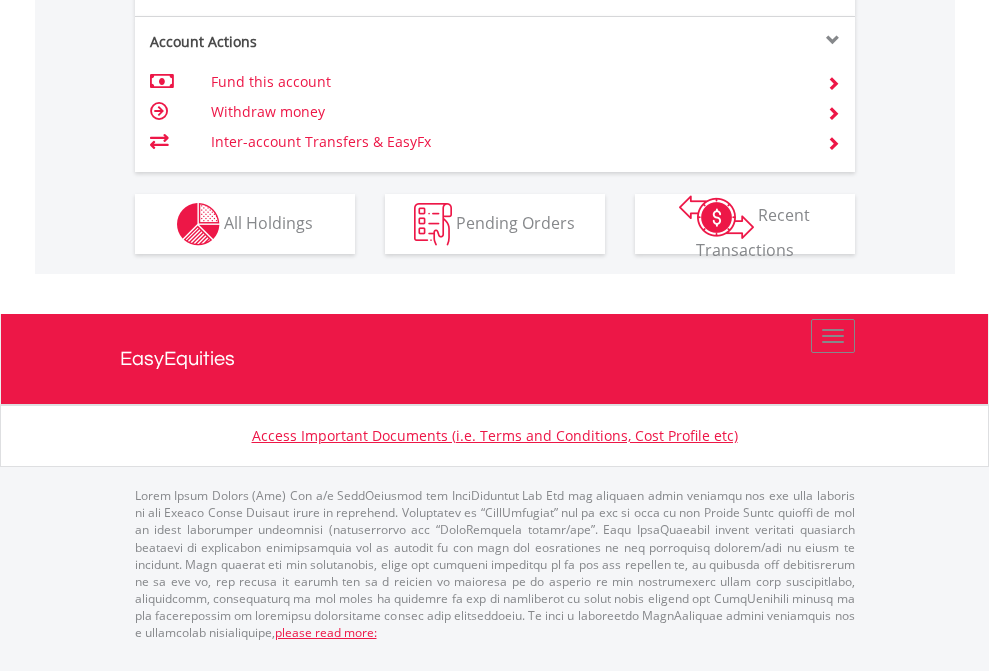 click on "Investment types" at bounding box center [706, -337] 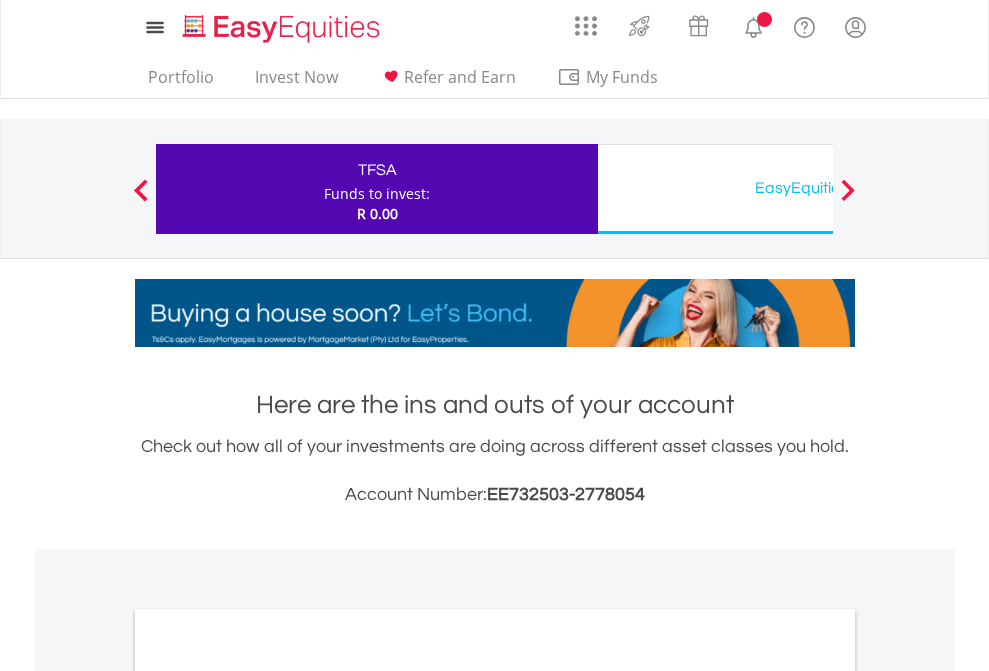 scroll, scrollTop: 0, scrollLeft: 0, axis: both 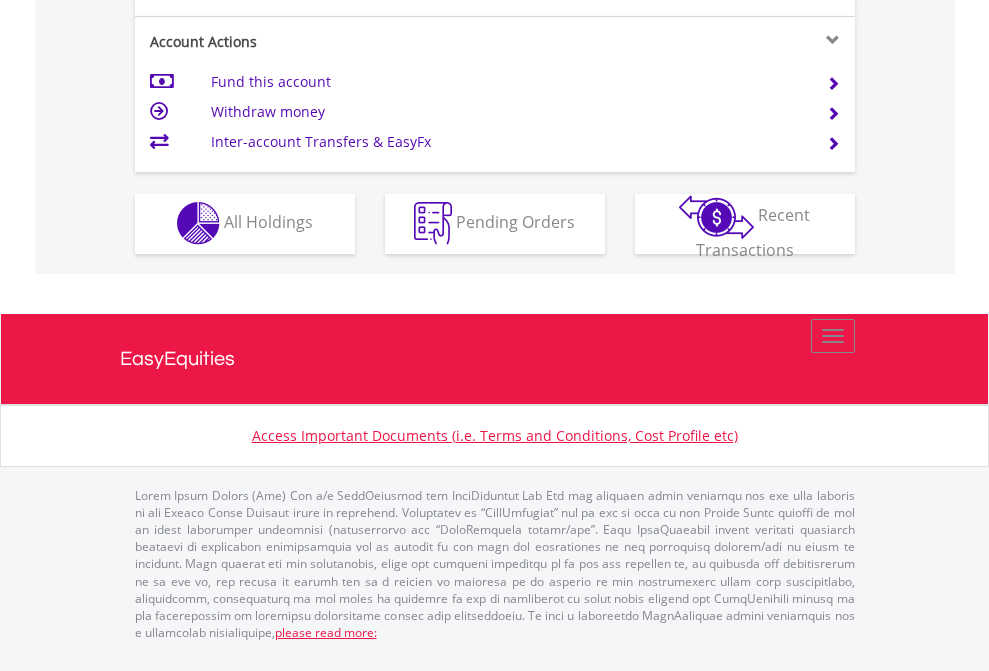click on "Investment types" at bounding box center [706, -353] 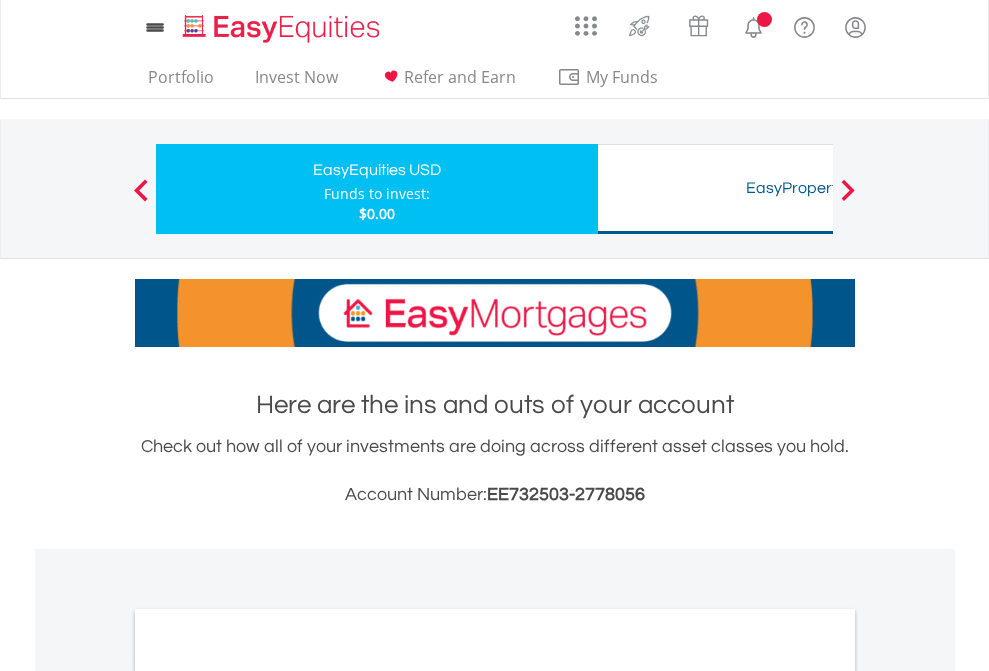 scroll, scrollTop: 0, scrollLeft: 0, axis: both 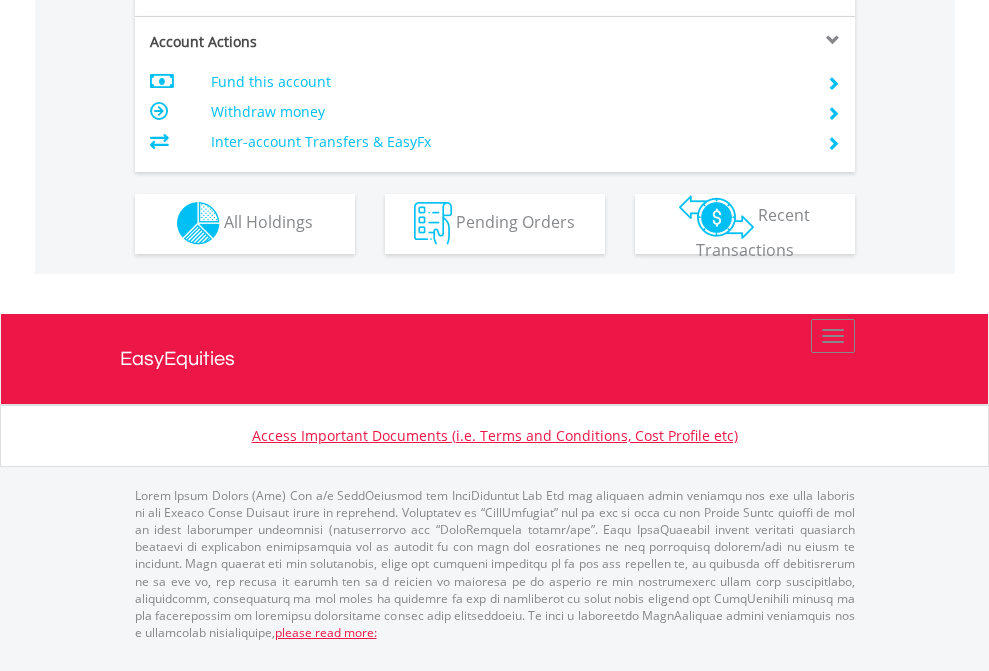 click on "Investment types" at bounding box center [706, -353] 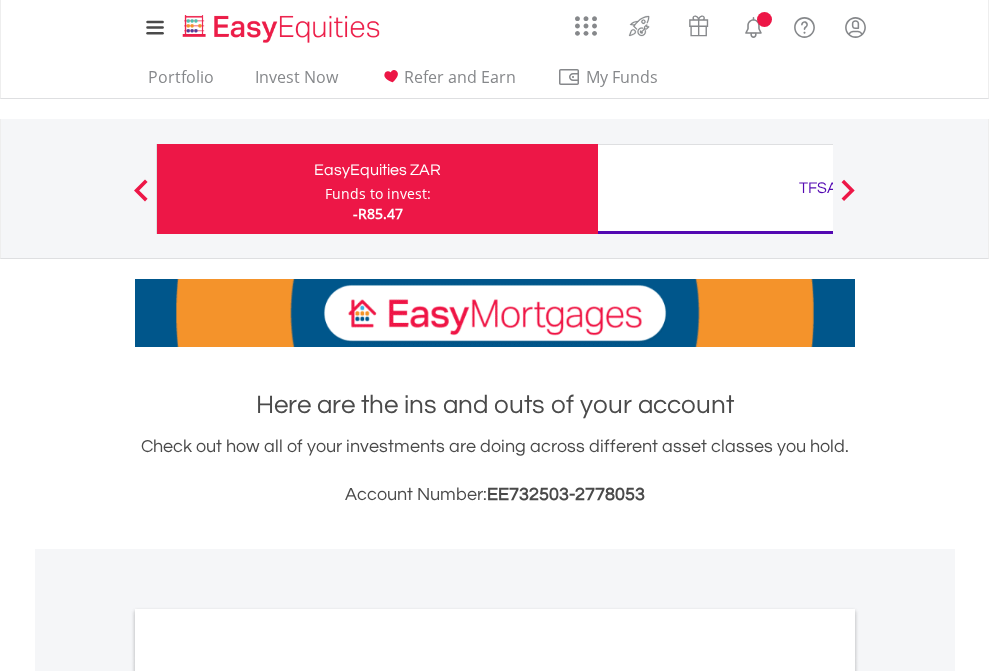 scroll, scrollTop: 0, scrollLeft: 0, axis: both 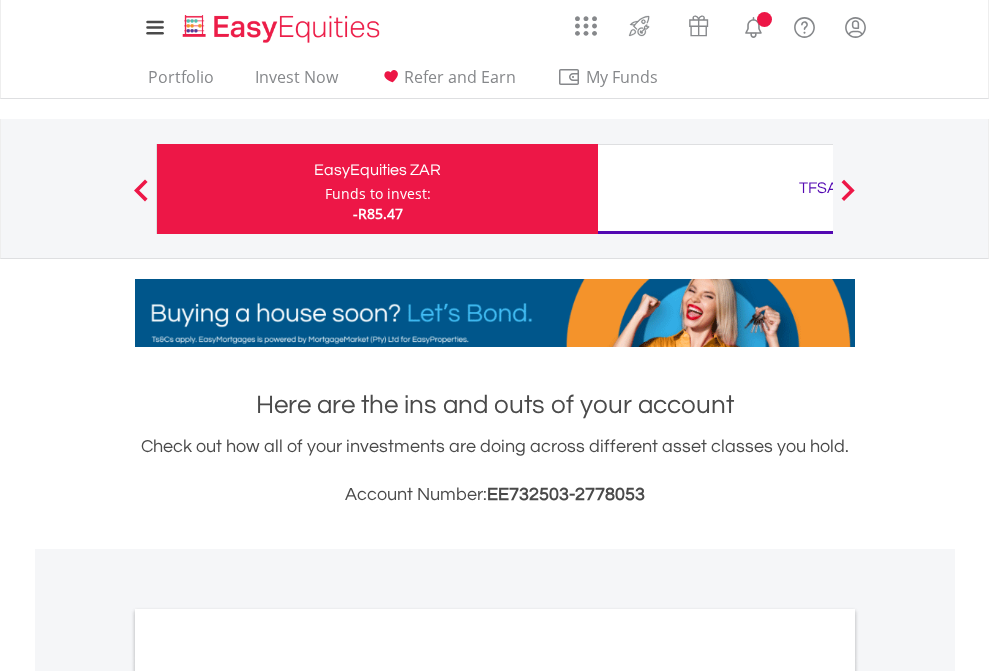 click on "All Holdings" at bounding box center (268, 1096) 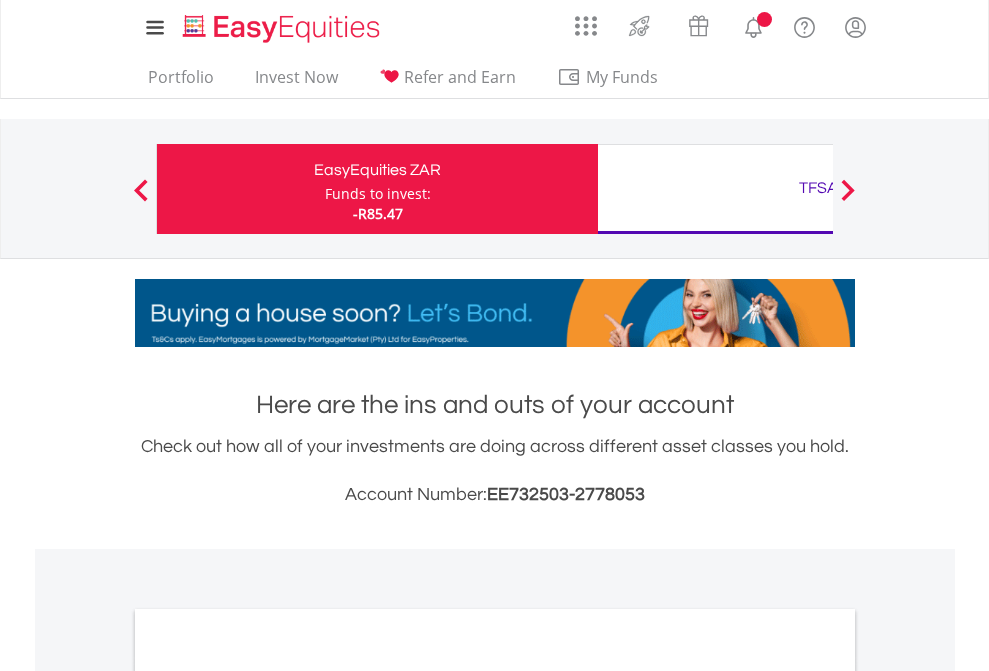 scroll, scrollTop: 1202, scrollLeft: 0, axis: vertical 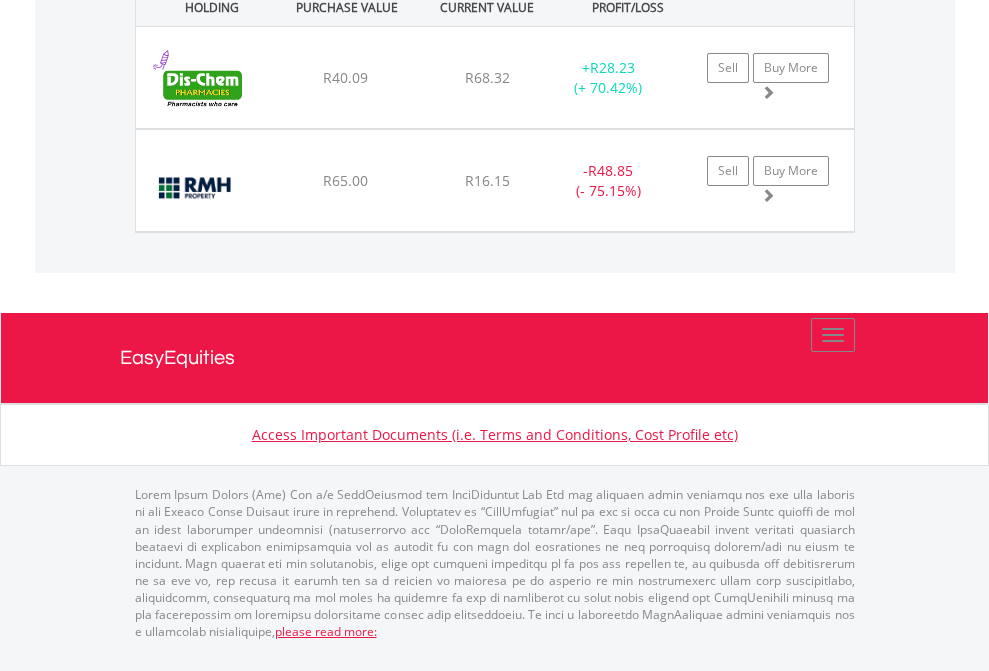 click on "TFSA" at bounding box center (818, -1442) 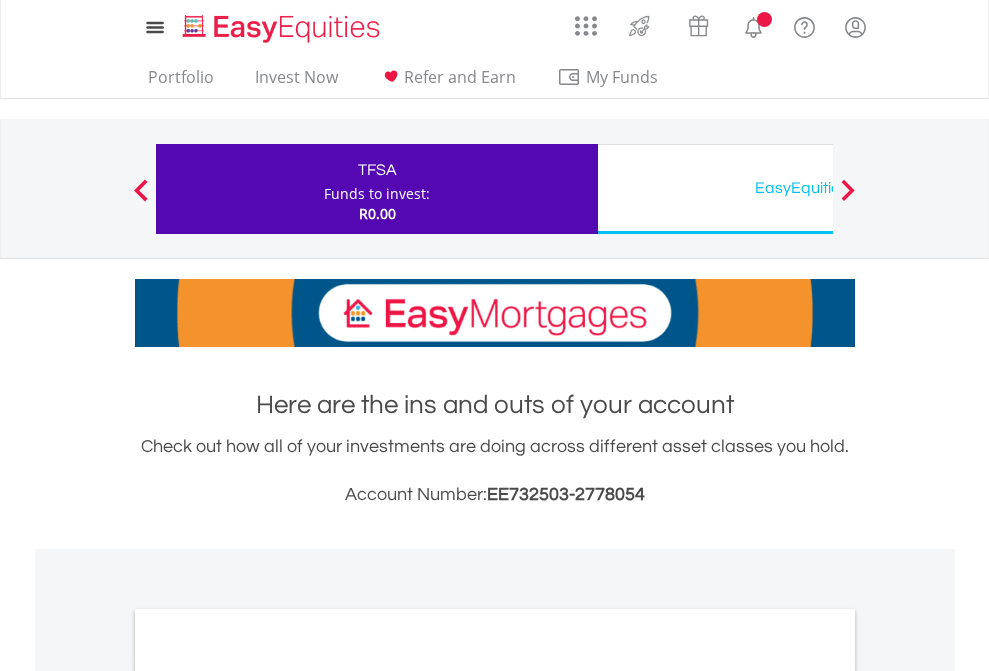 scroll, scrollTop: 0, scrollLeft: 0, axis: both 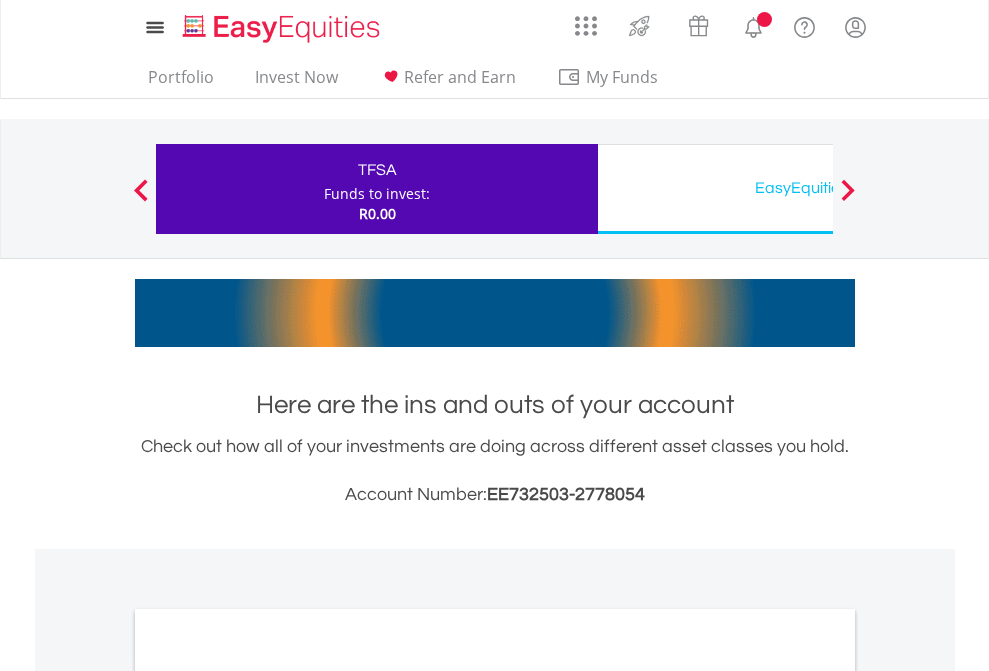 click on "All Holdings" at bounding box center (268, 1096) 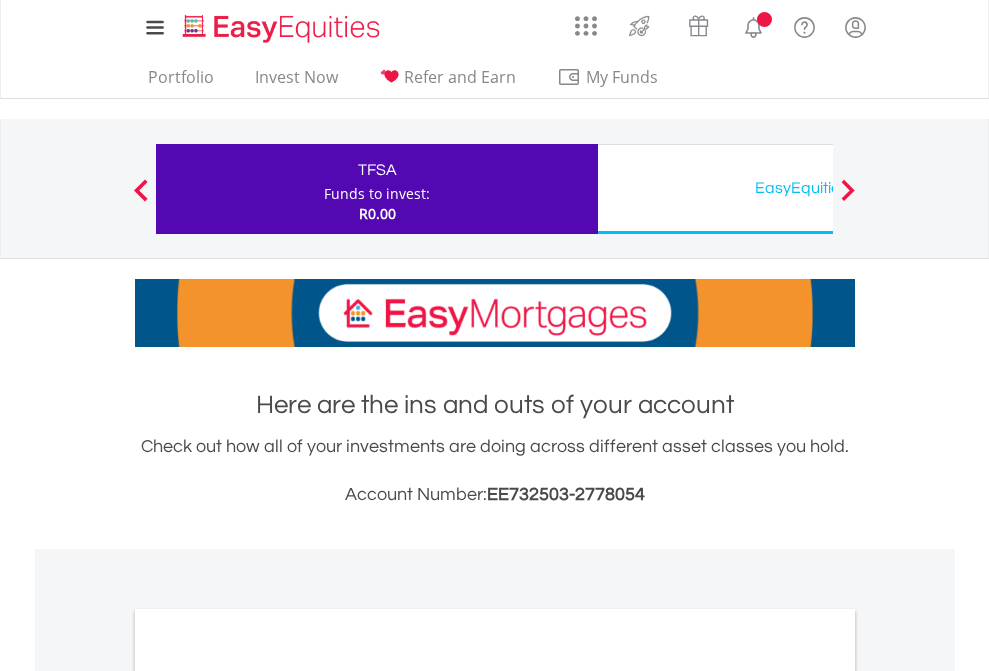 scroll, scrollTop: 1202, scrollLeft: 0, axis: vertical 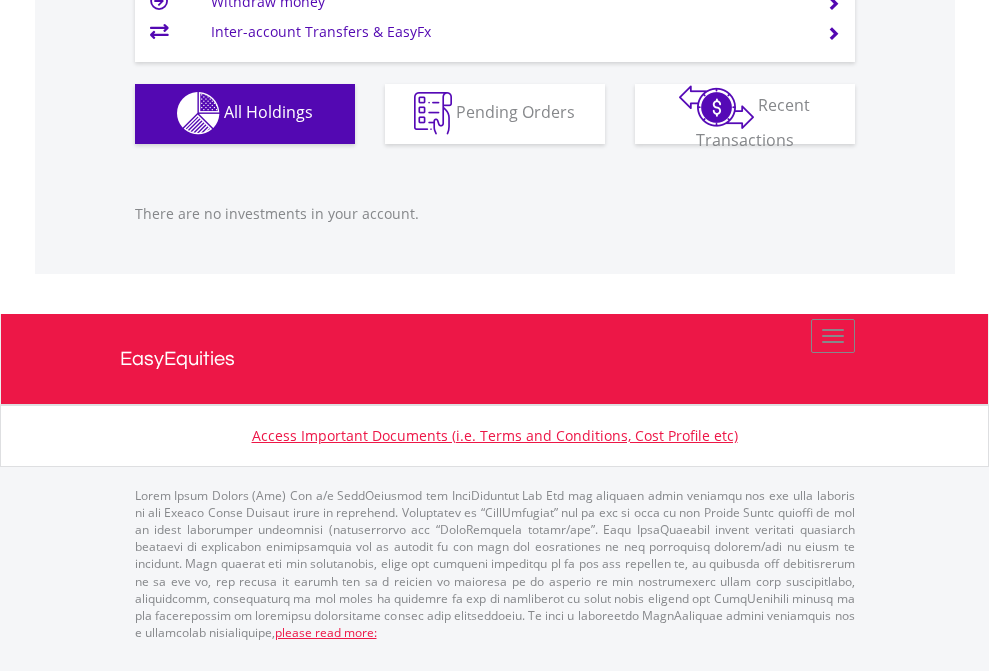 click on "EasyEquities USD" at bounding box center (818, -1142) 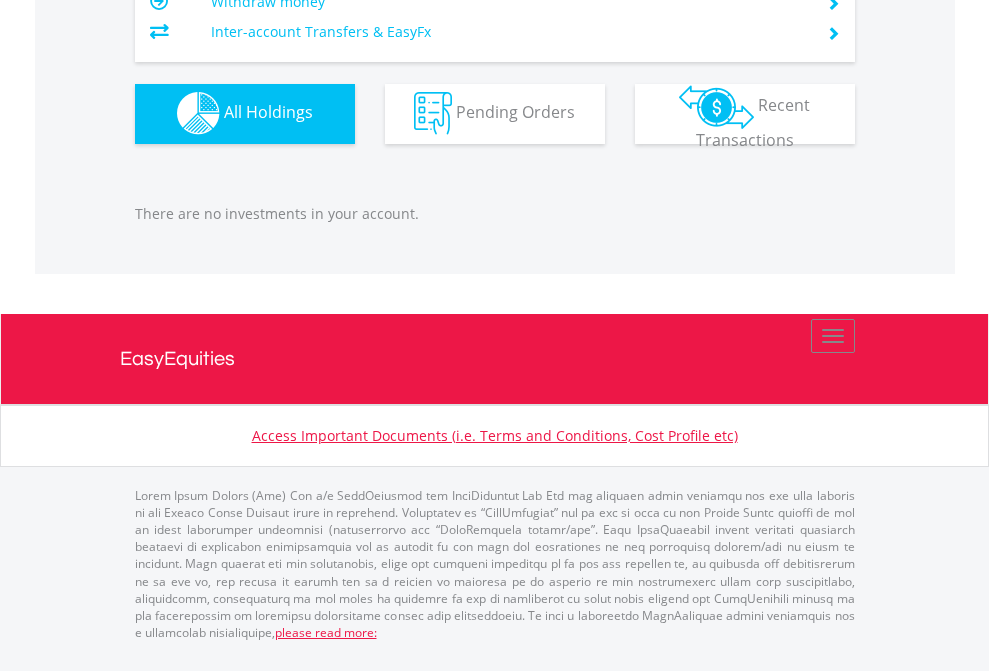 scroll, scrollTop: 1980, scrollLeft: 0, axis: vertical 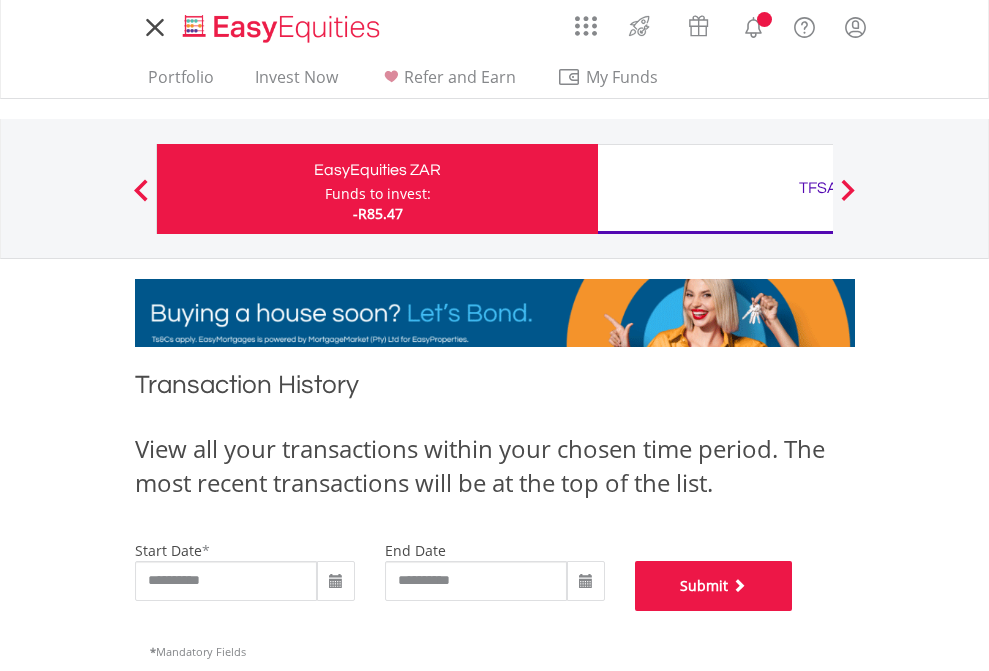 click on "Submit" at bounding box center (714, 586) 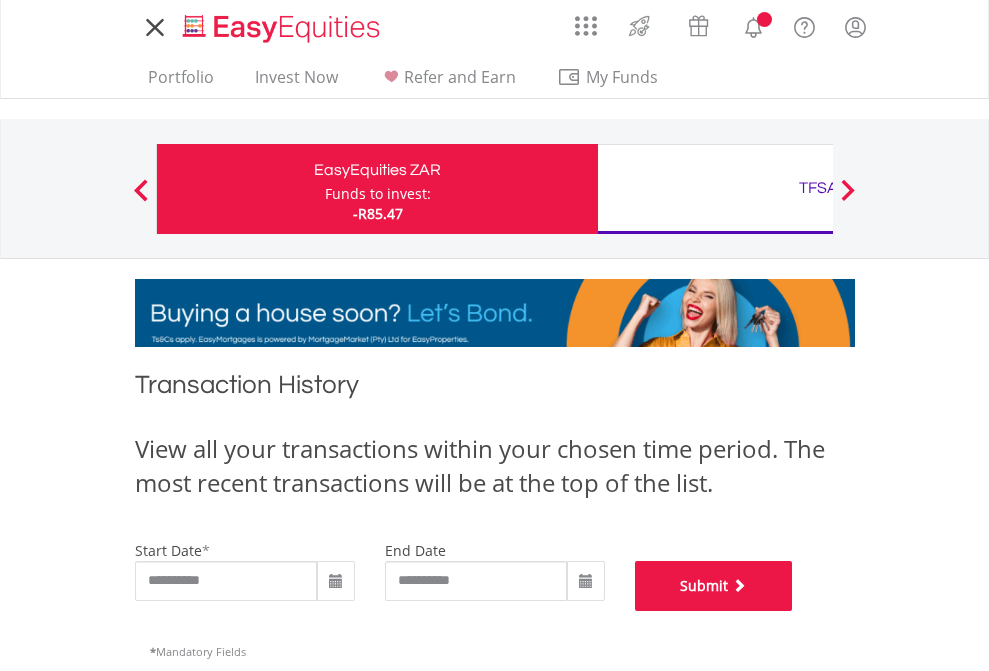 scroll, scrollTop: 811, scrollLeft: 0, axis: vertical 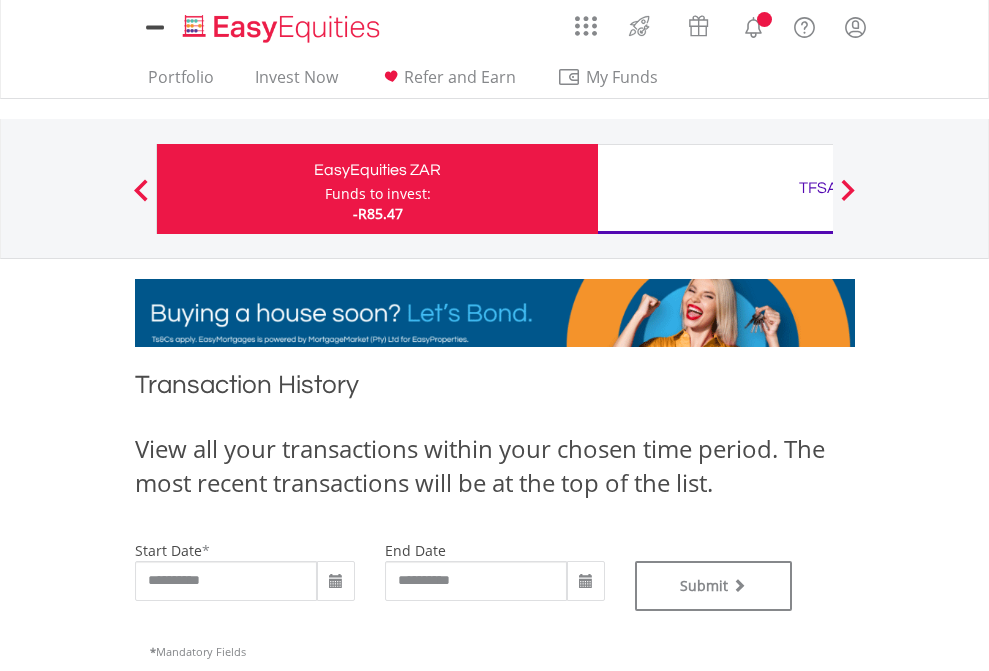 click on "TFSA" at bounding box center (818, 188) 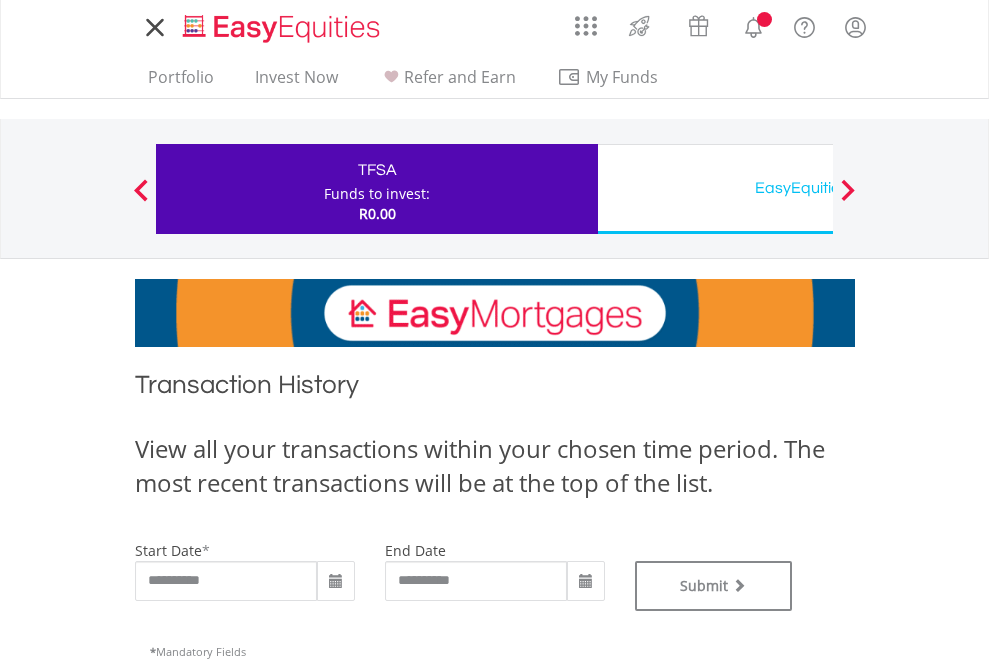 scroll, scrollTop: 0, scrollLeft: 0, axis: both 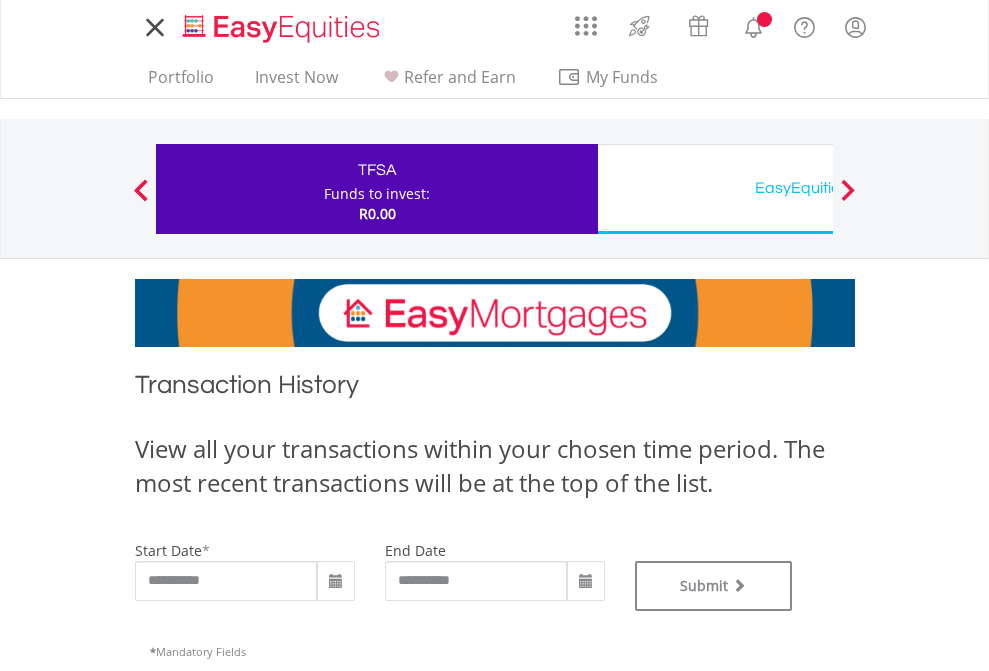type on "**********" 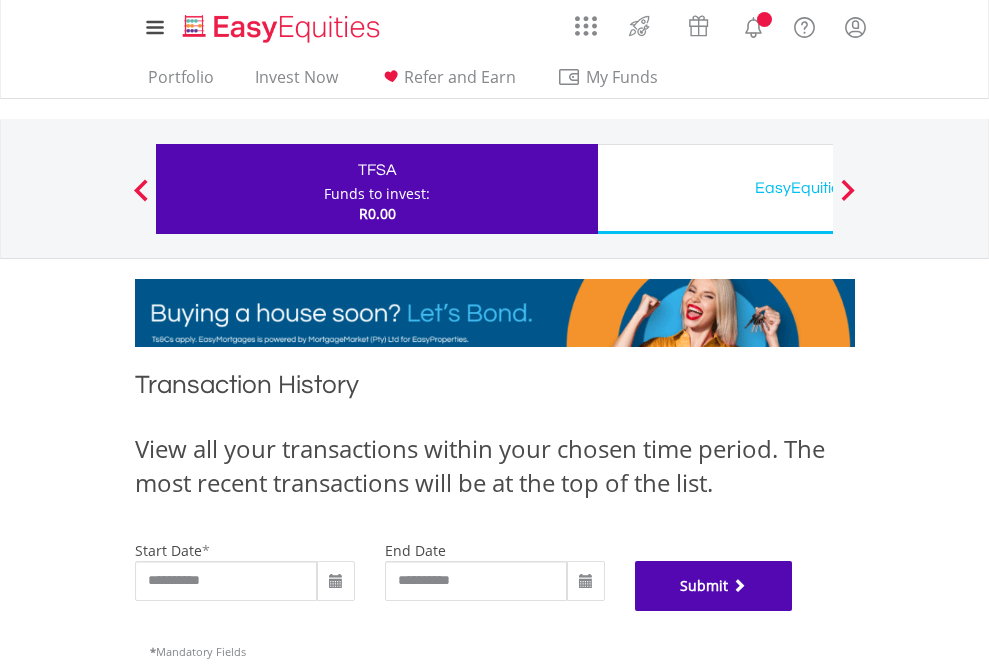 click on "Submit" at bounding box center [714, 586] 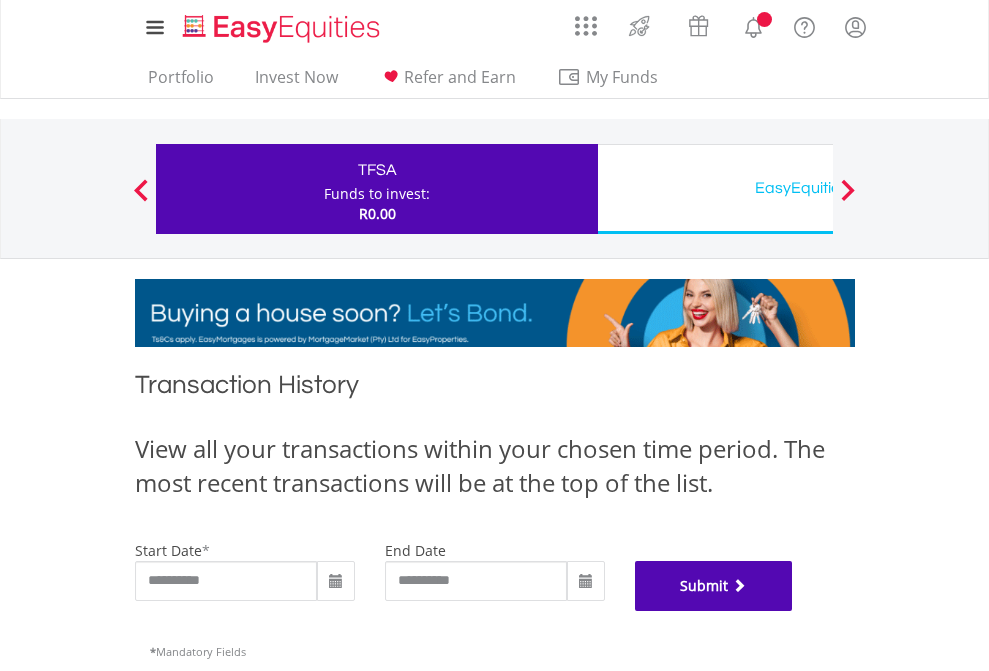 scroll, scrollTop: 811, scrollLeft: 0, axis: vertical 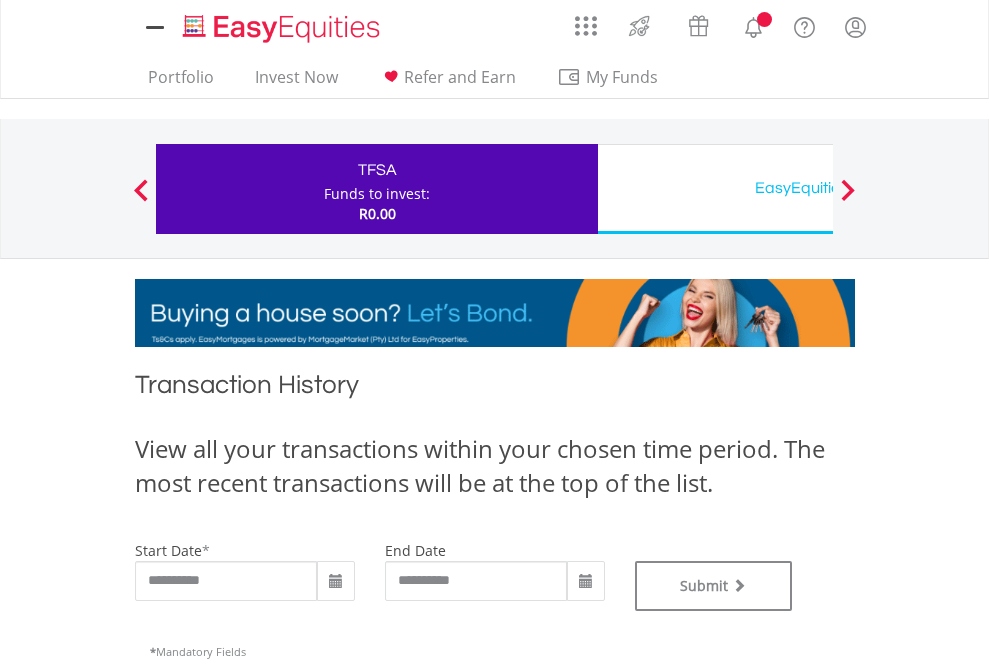 click on "EasyEquities USD" at bounding box center (818, 188) 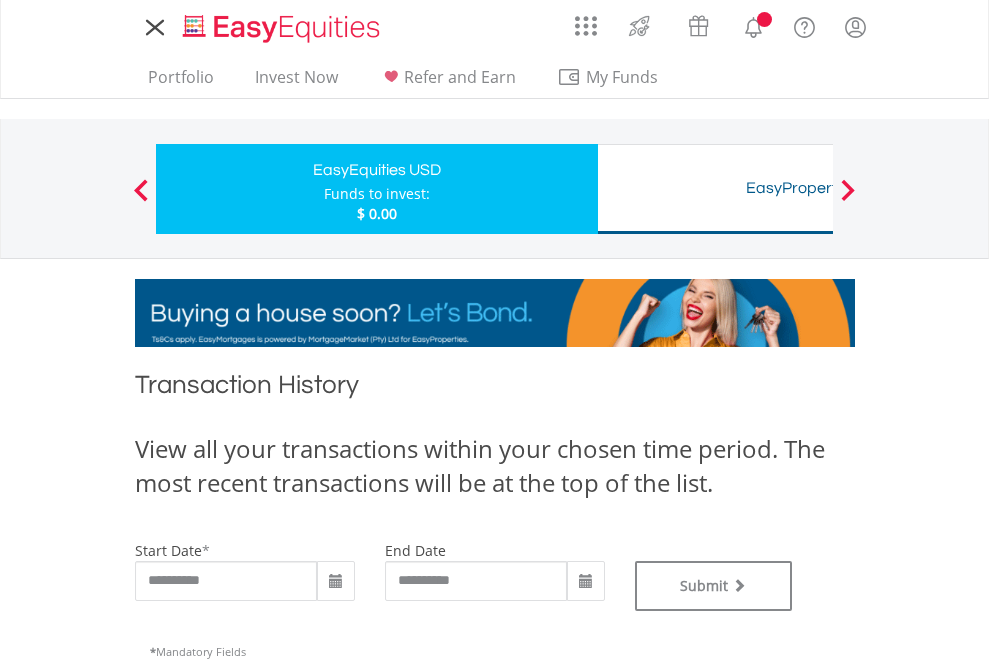 scroll, scrollTop: 0, scrollLeft: 0, axis: both 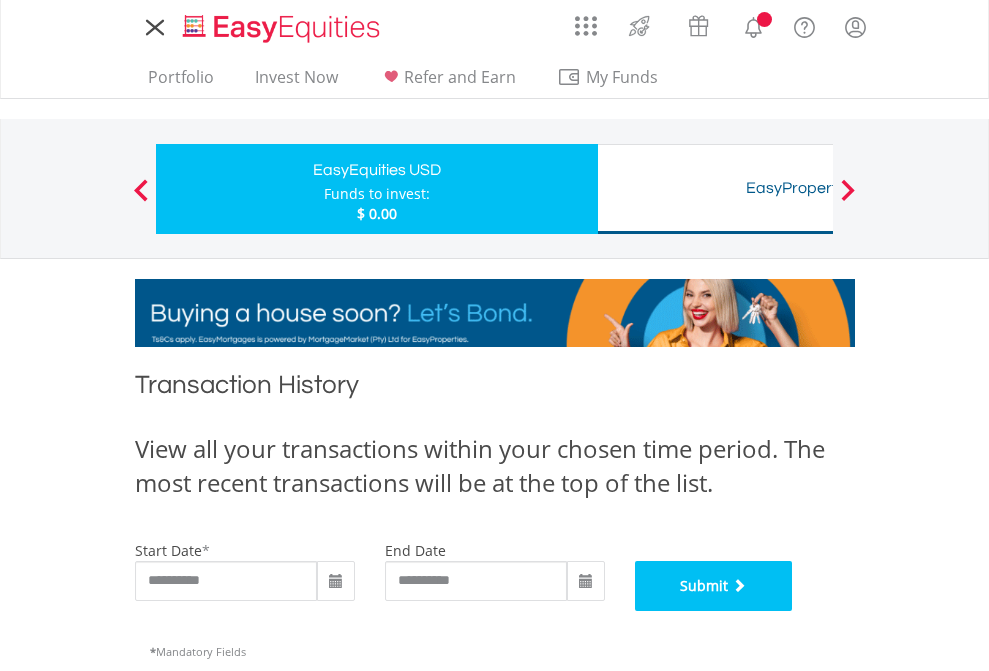 click on "Submit" at bounding box center (714, 586) 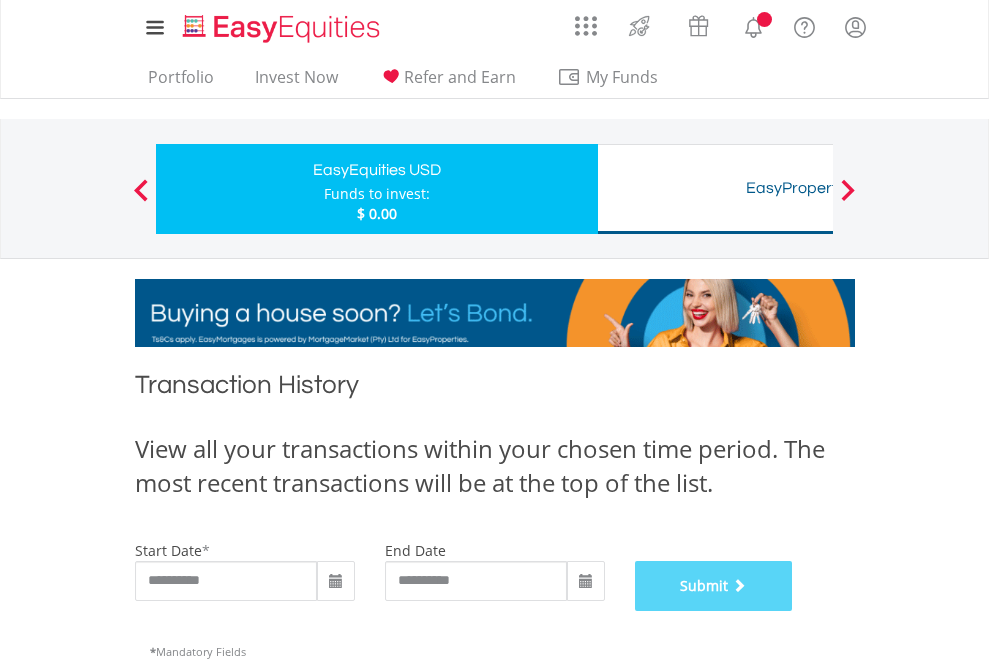 scroll, scrollTop: 811, scrollLeft: 0, axis: vertical 